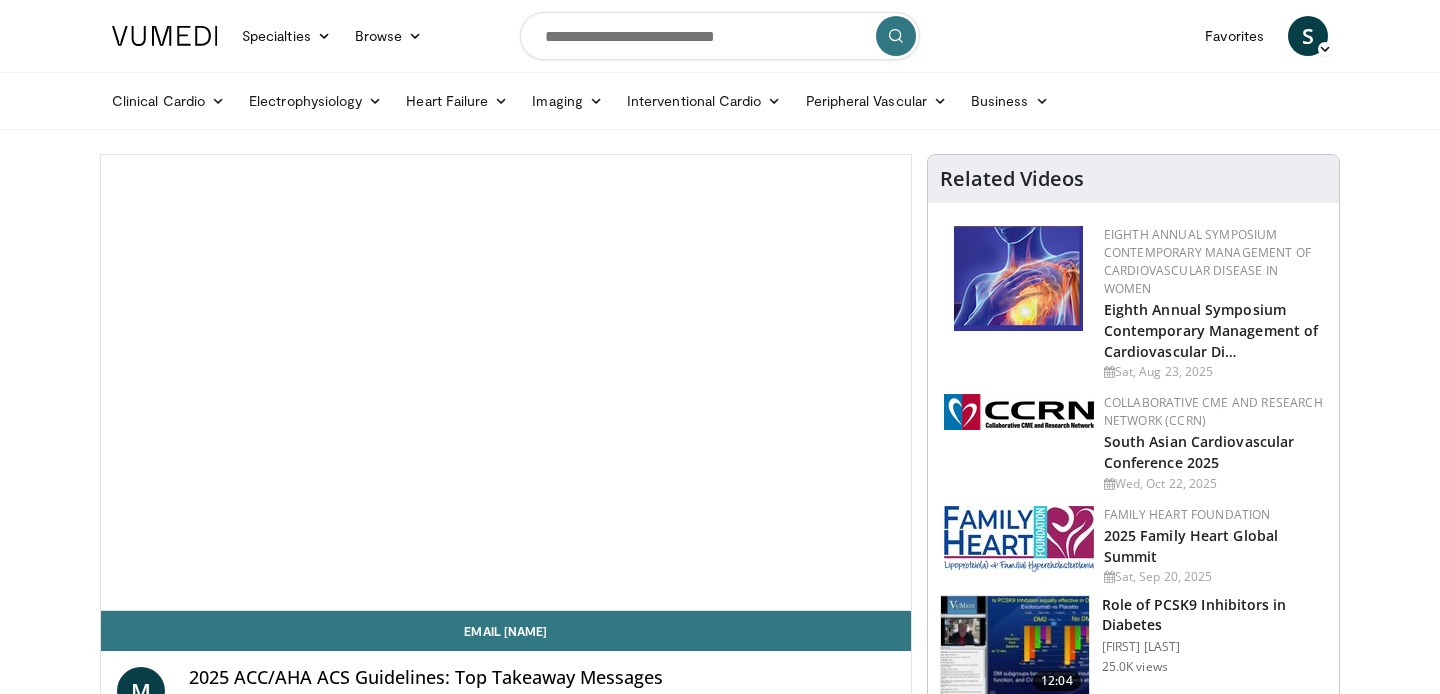scroll, scrollTop: 0, scrollLeft: 0, axis: both 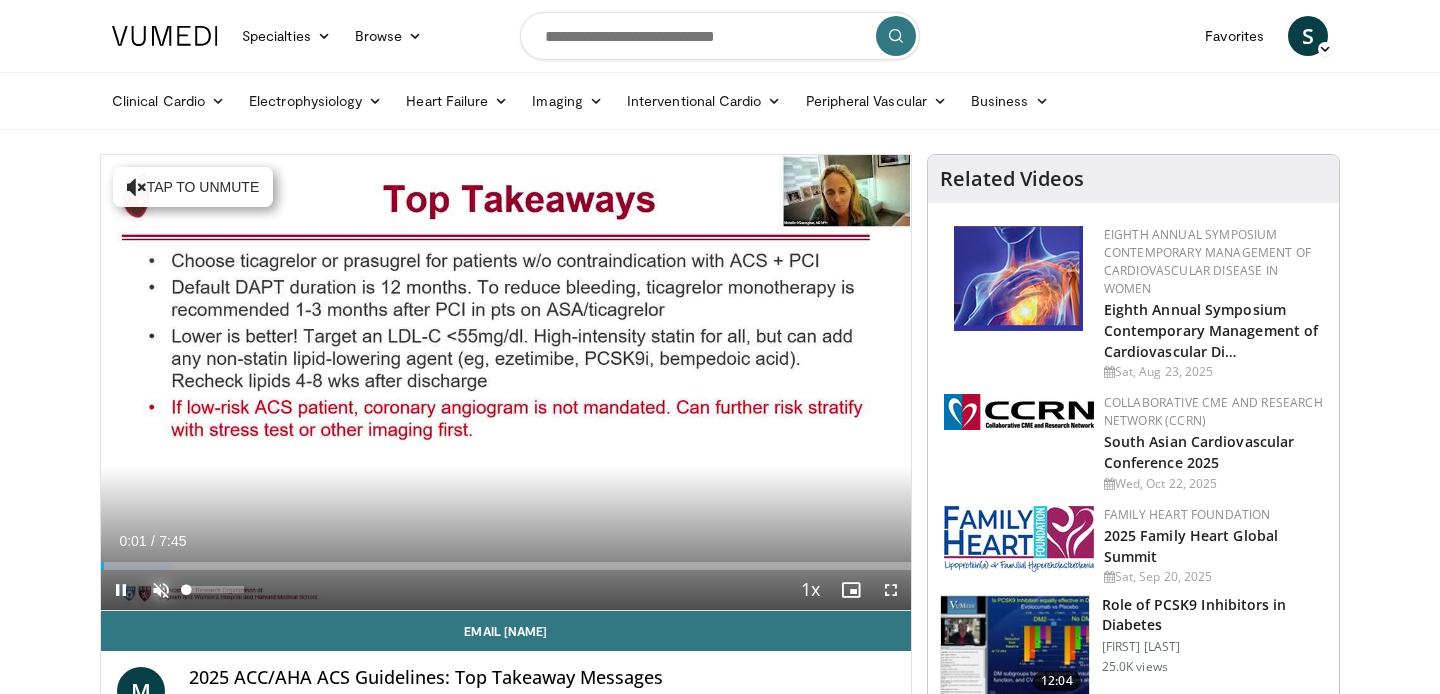 click at bounding box center (161, 590) 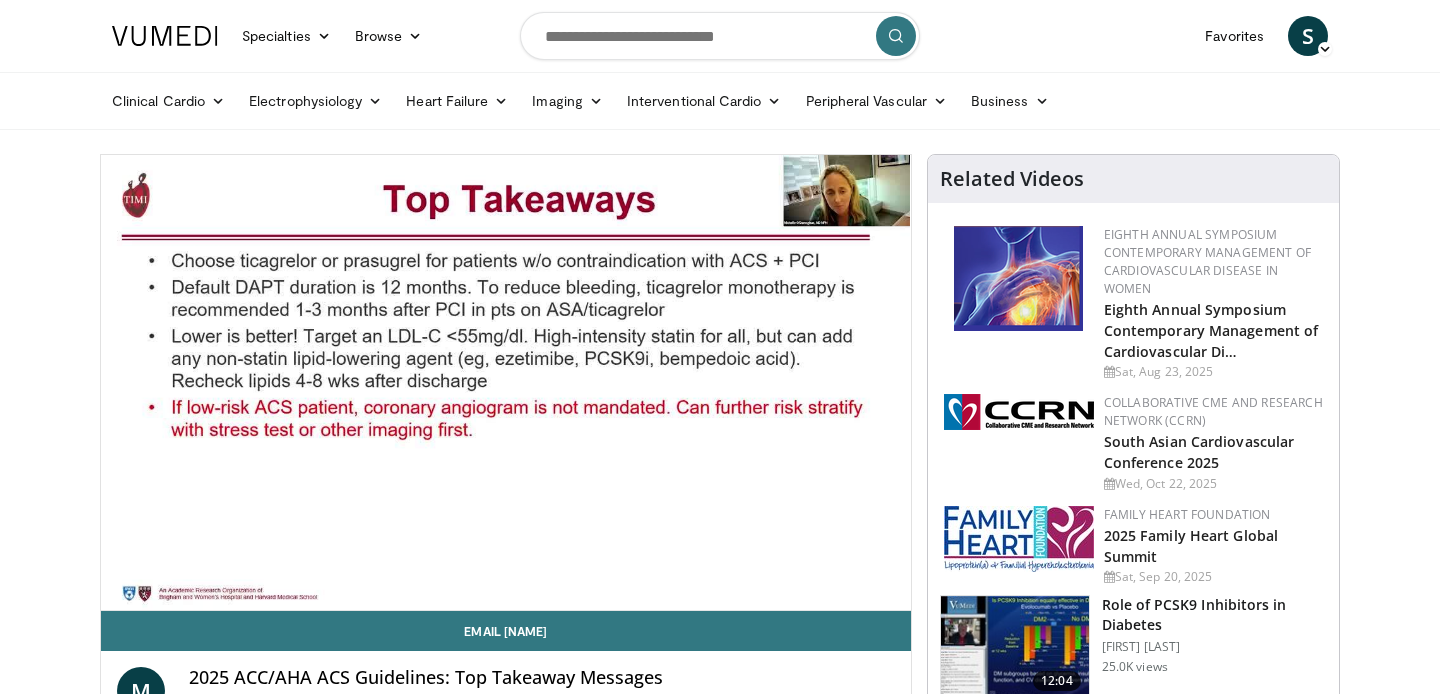 type 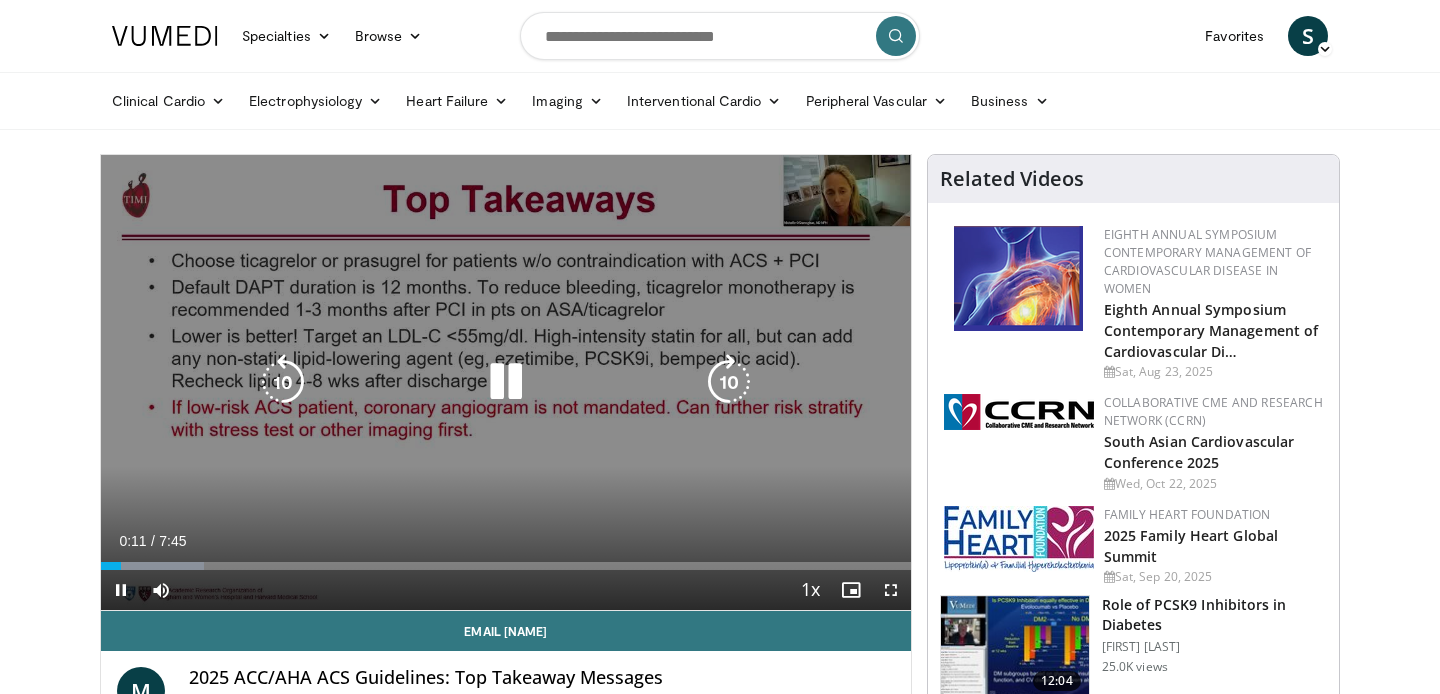 click at bounding box center (729, 382) 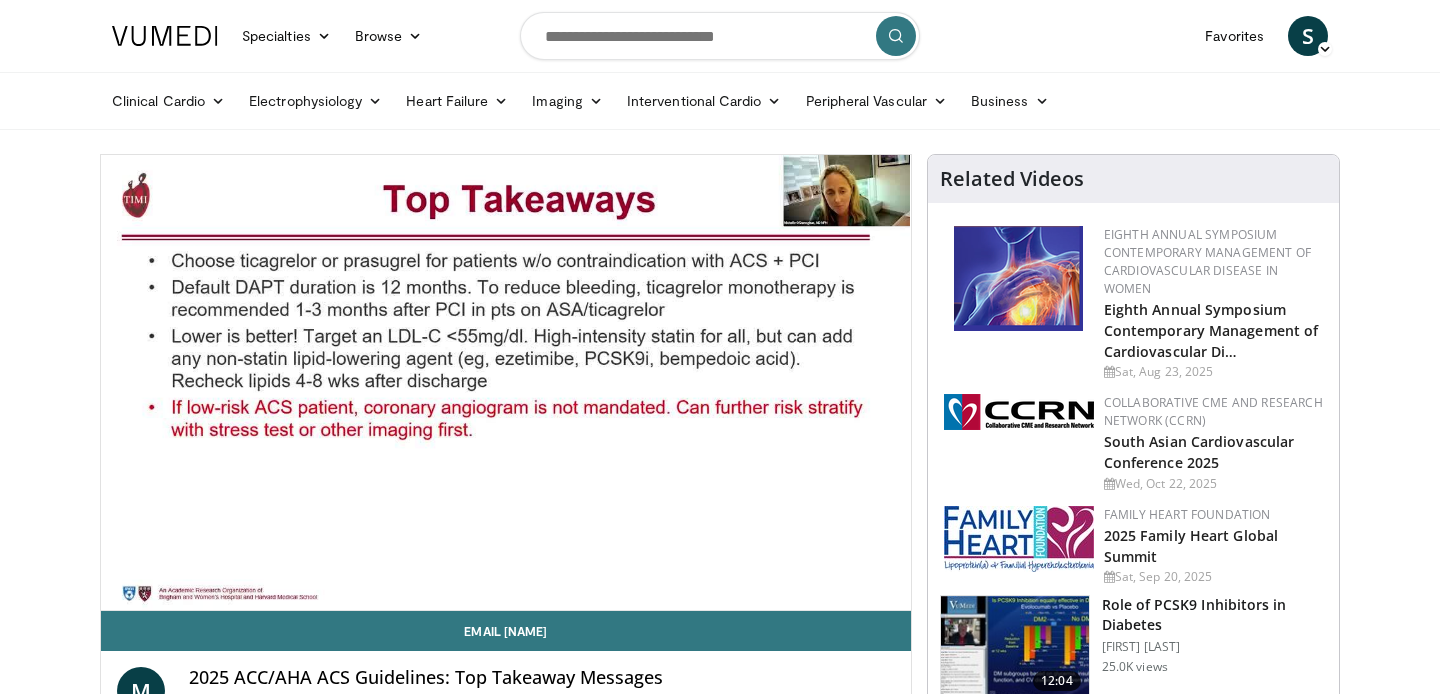 type 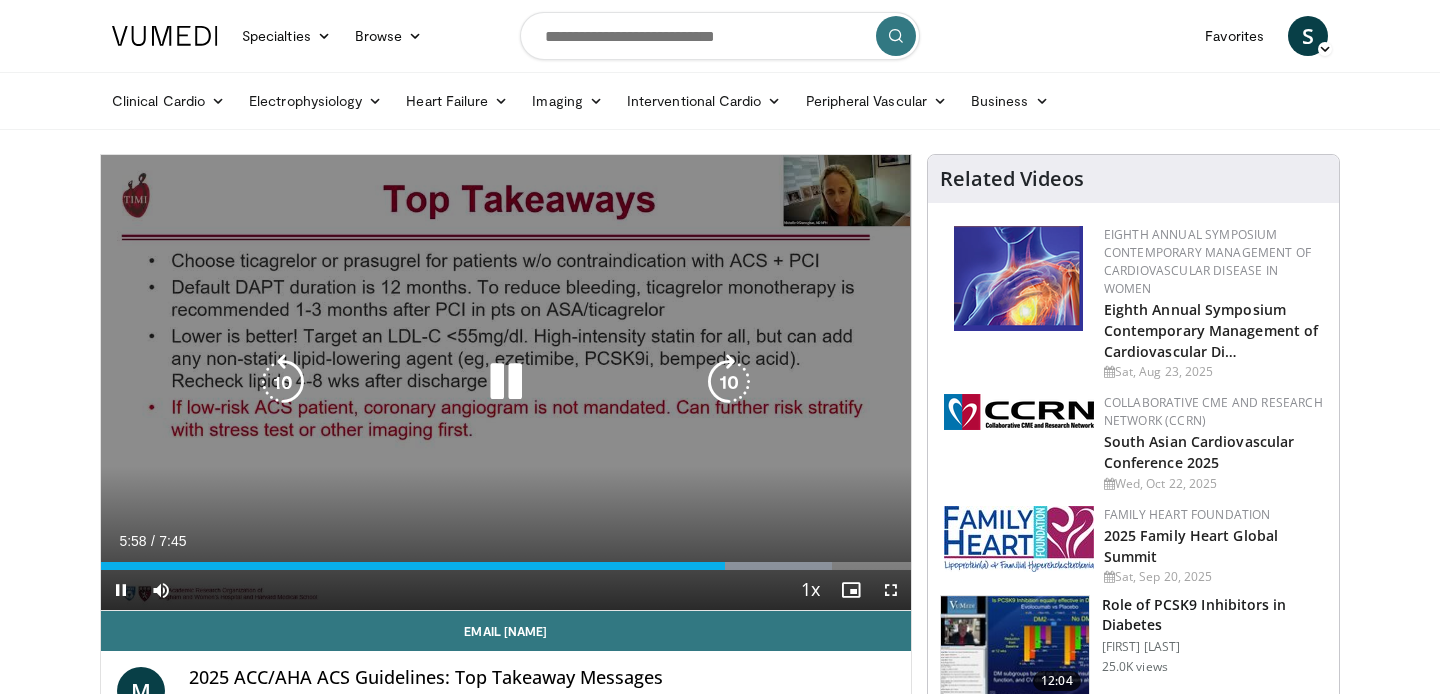 click at bounding box center [729, 382] 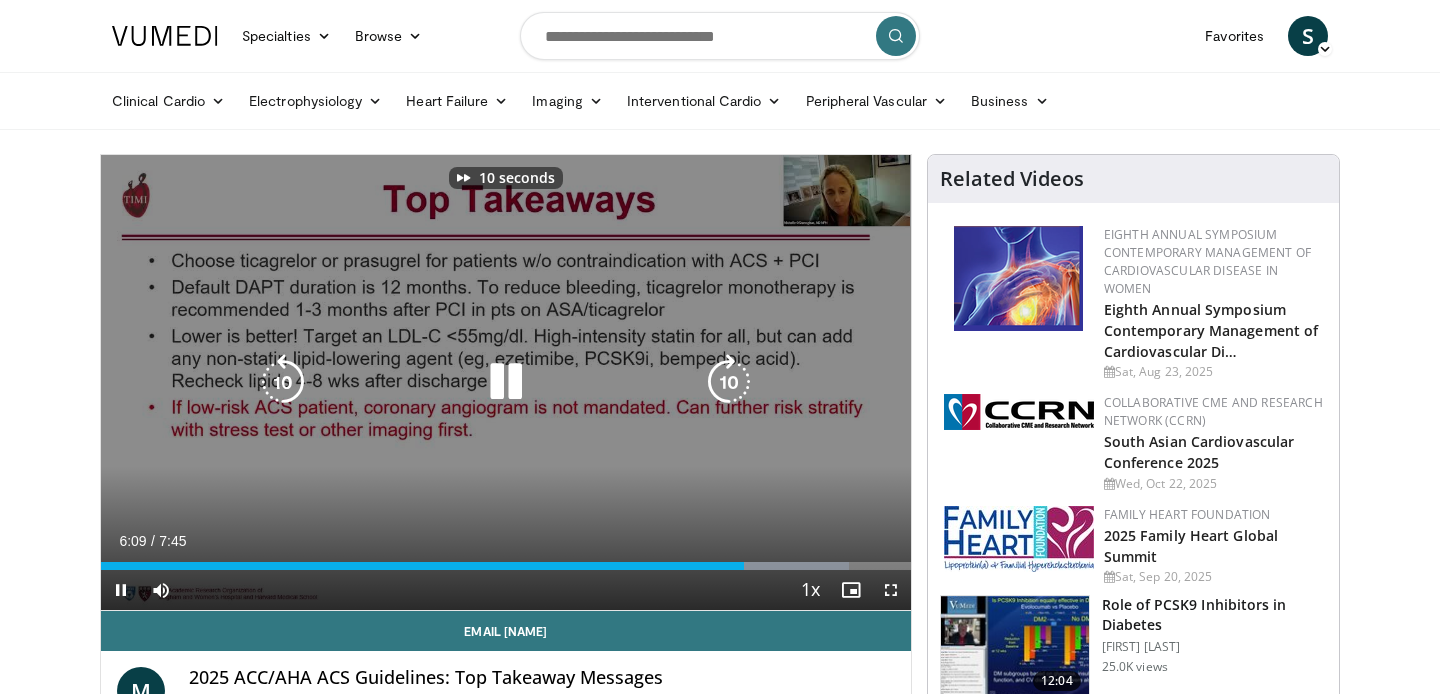 click at bounding box center [729, 382] 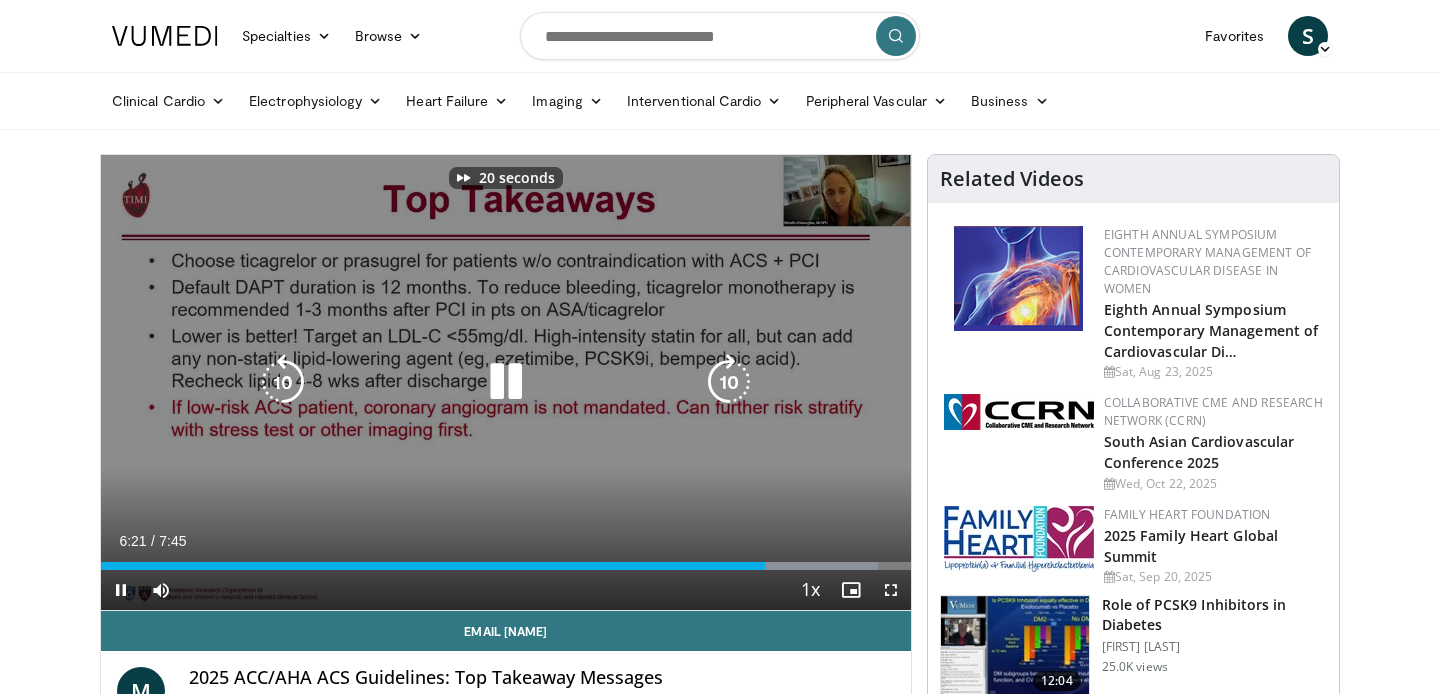 click at bounding box center (729, 382) 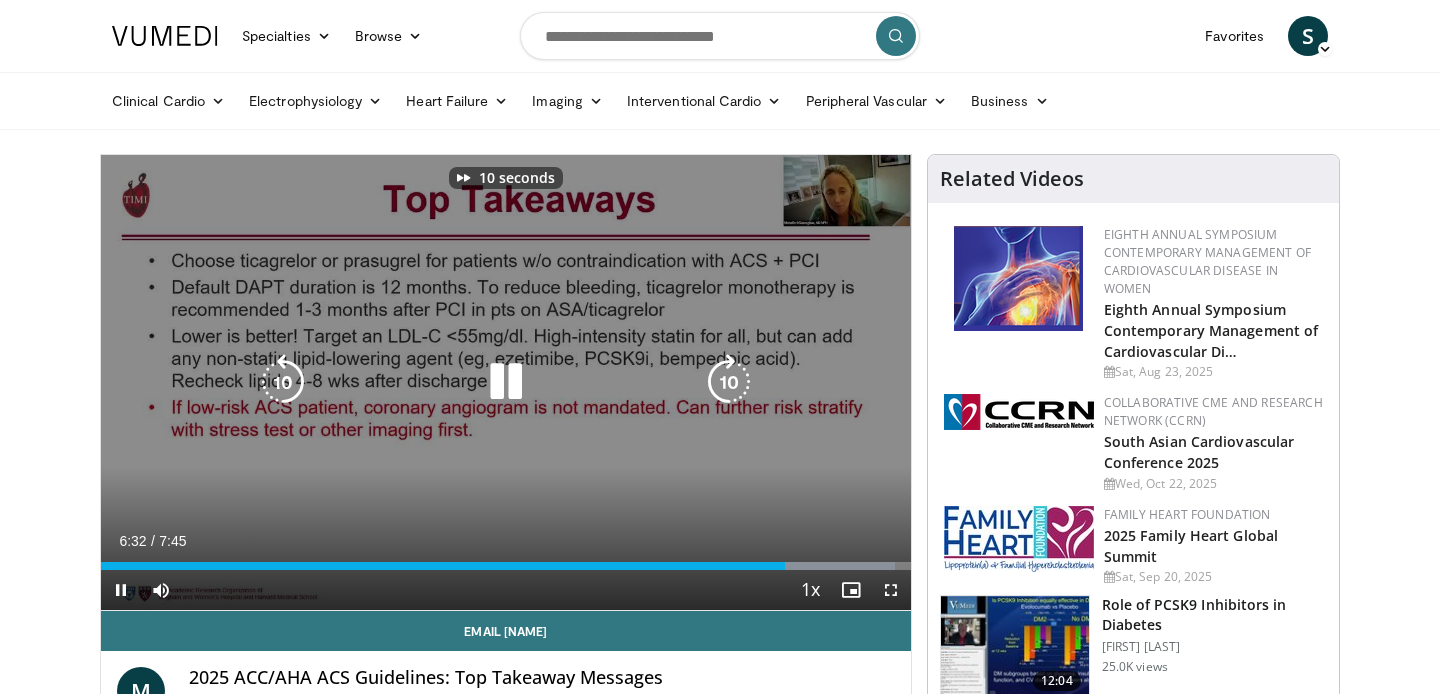click at bounding box center [729, 382] 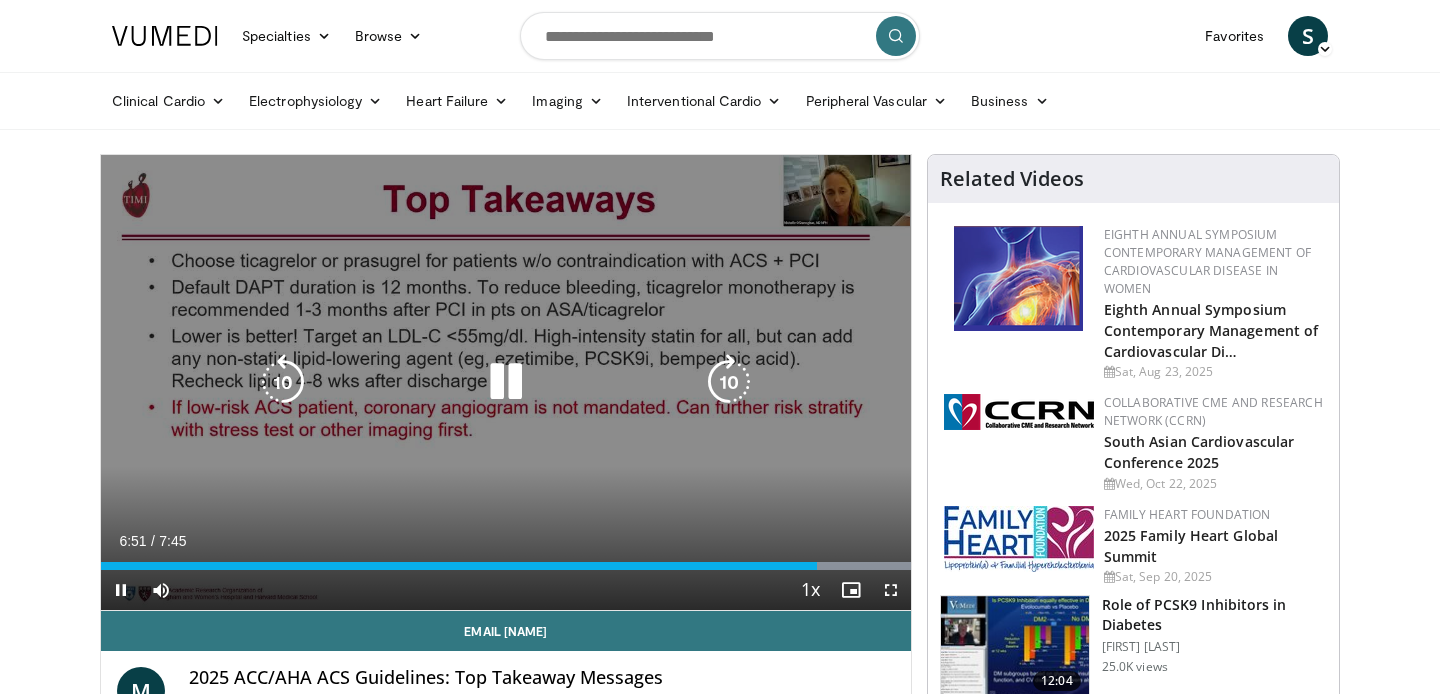 click at bounding box center (729, 382) 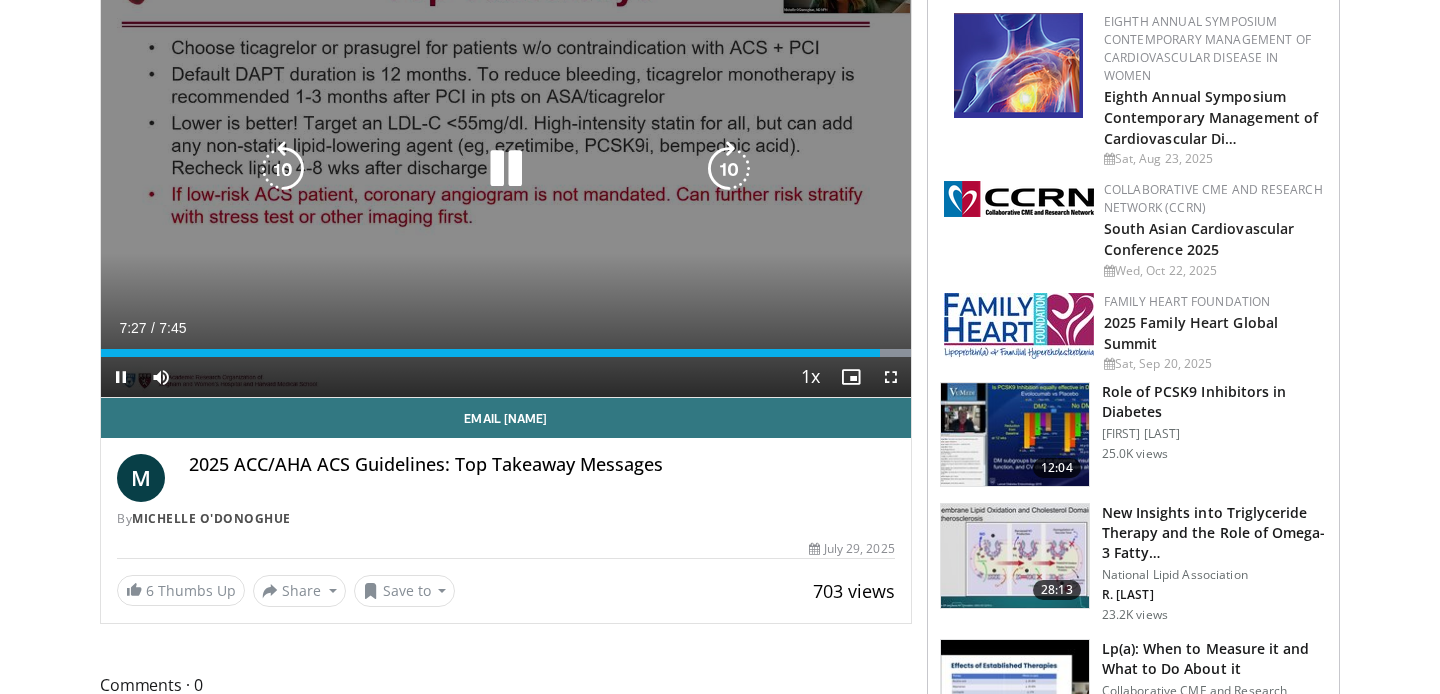 scroll, scrollTop: 215, scrollLeft: 0, axis: vertical 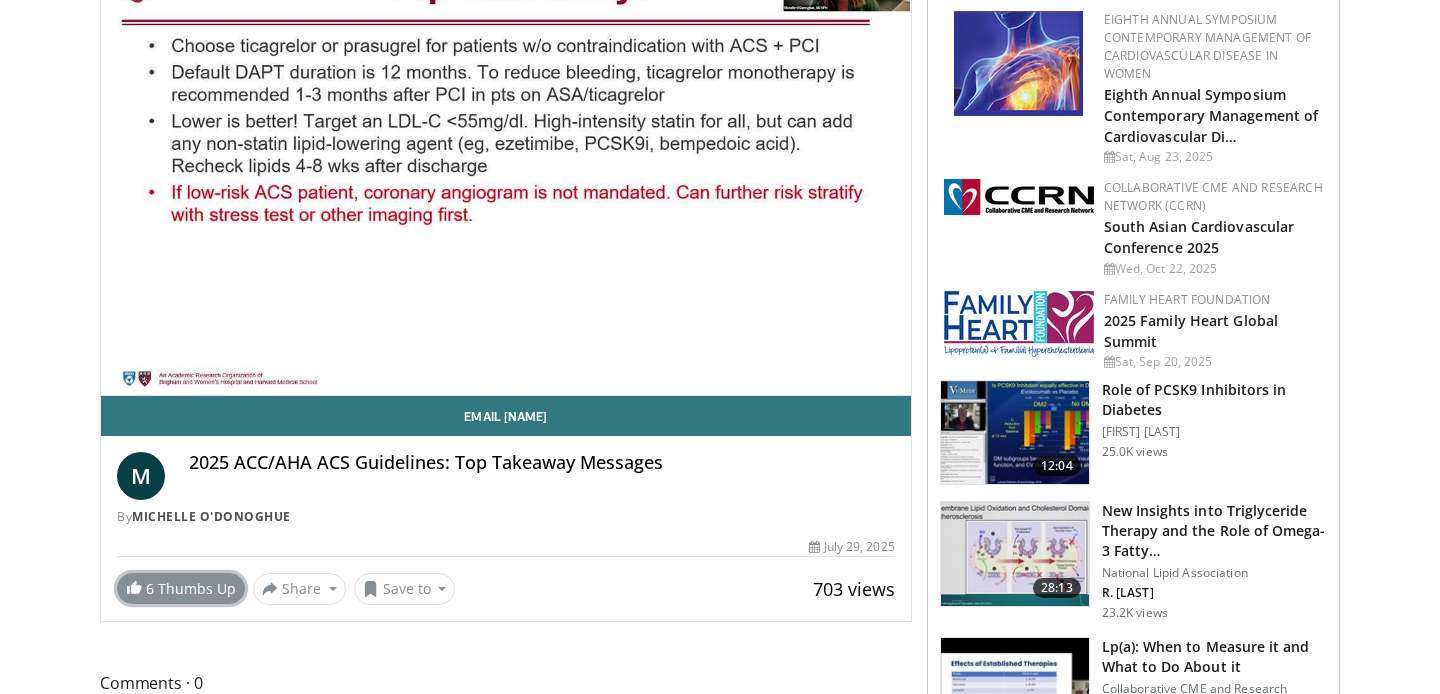 click on "6
Thumbs Up" at bounding box center (181, 588) 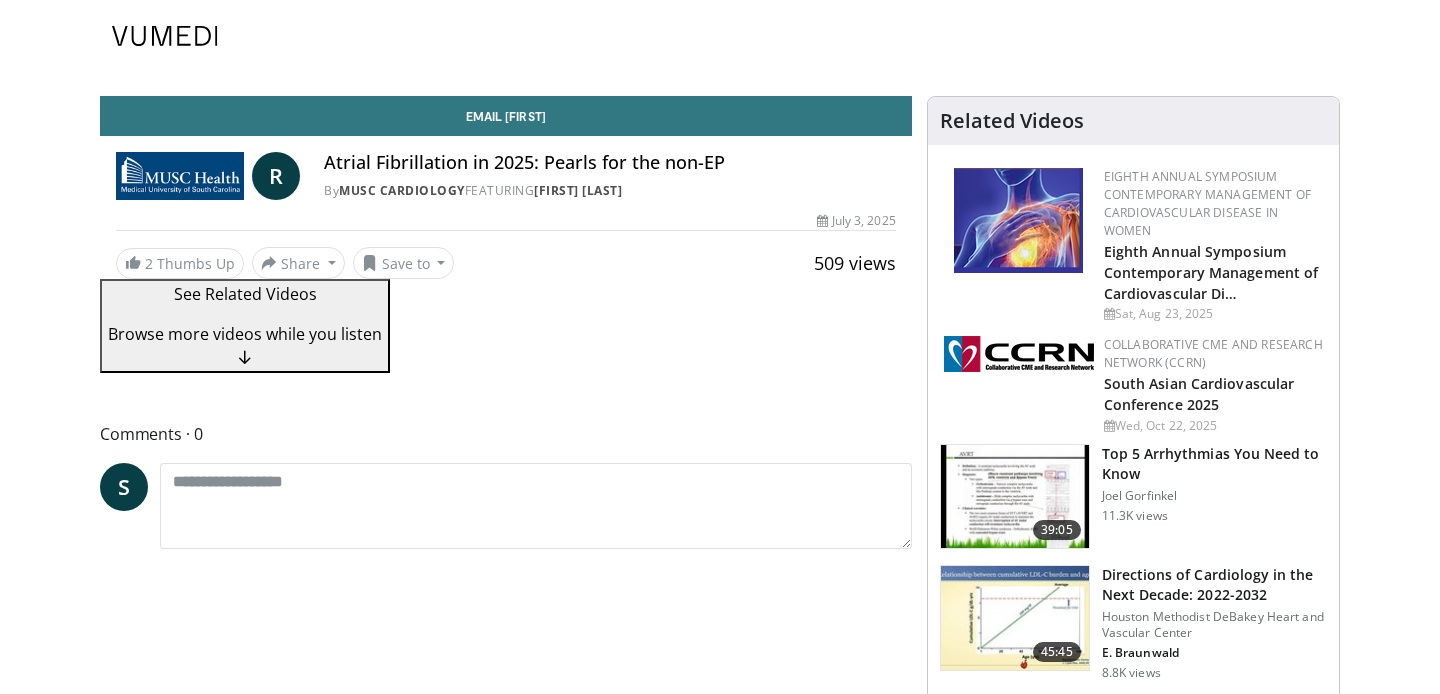 scroll, scrollTop: 0, scrollLeft: 0, axis: both 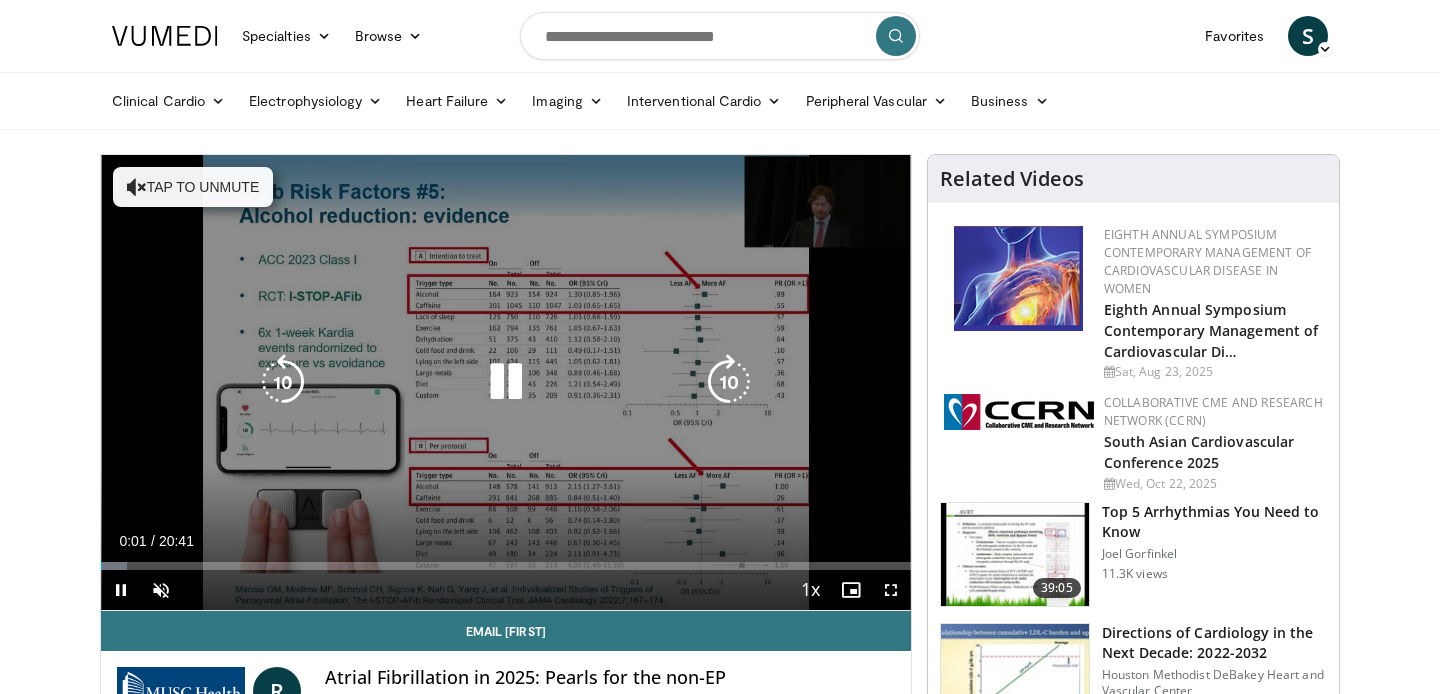 click at bounding box center [729, 382] 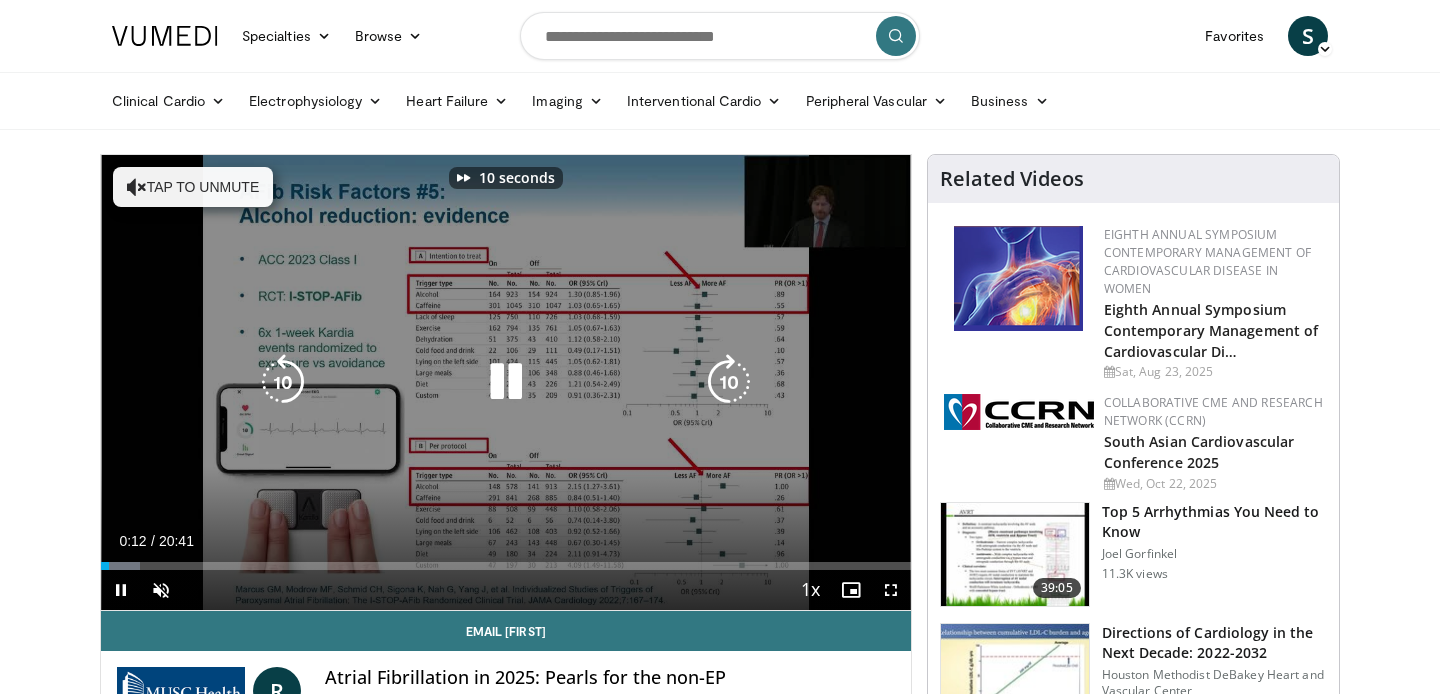 click at bounding box center (729, 382) 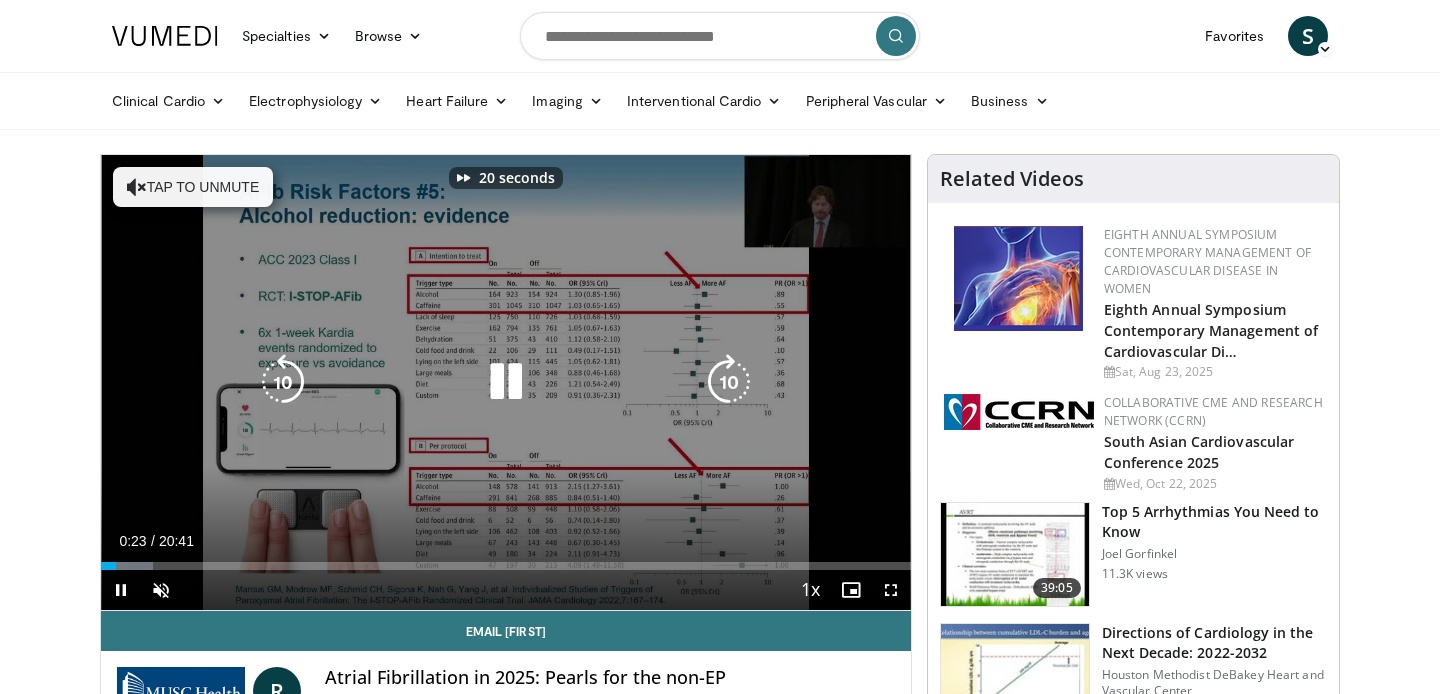 click at bounding box center (729, 382) 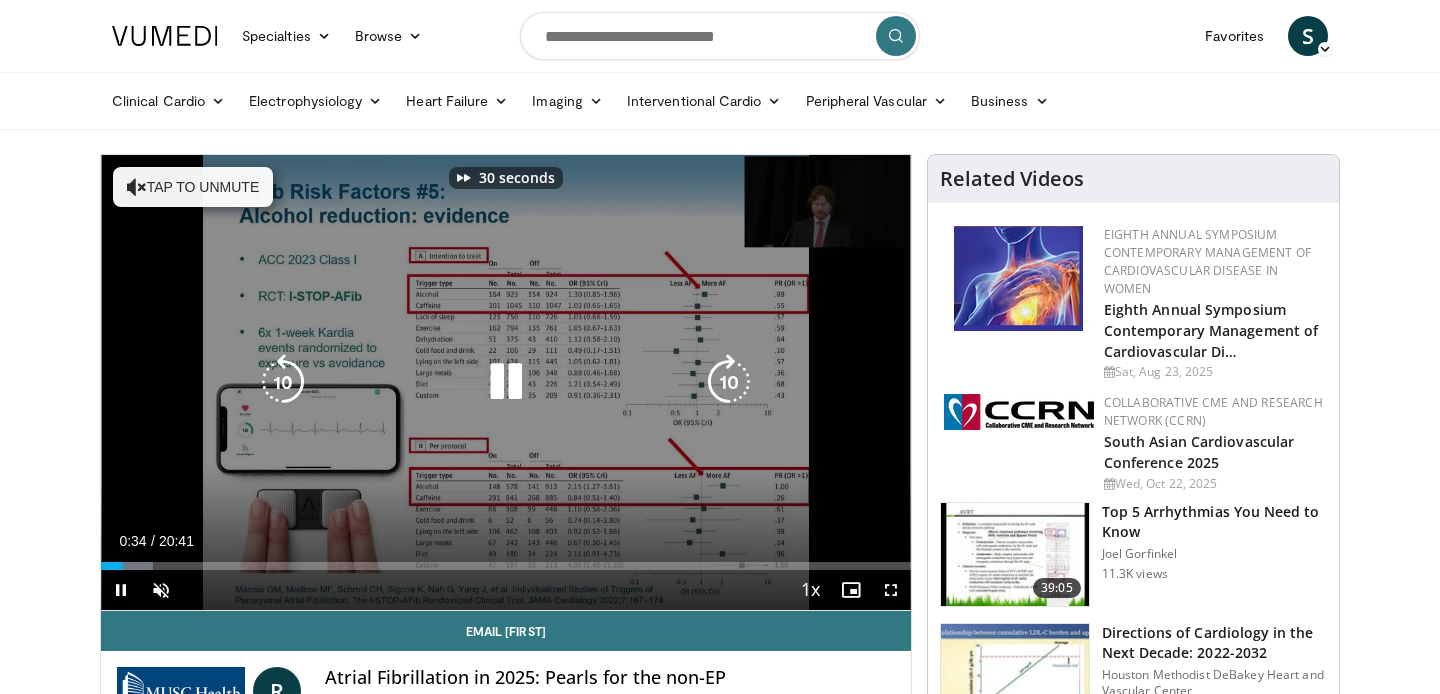 click at bounding box center (729, 382) 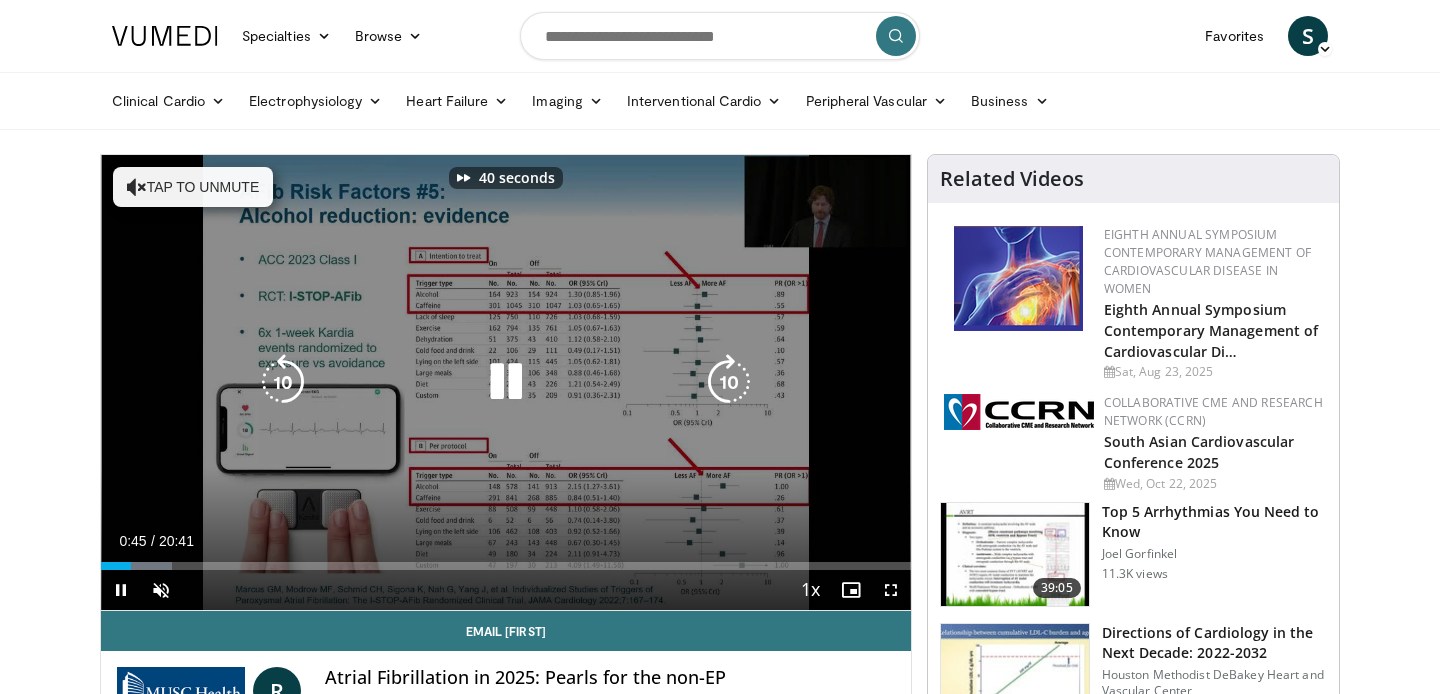 click at bounding box center (729, 382) 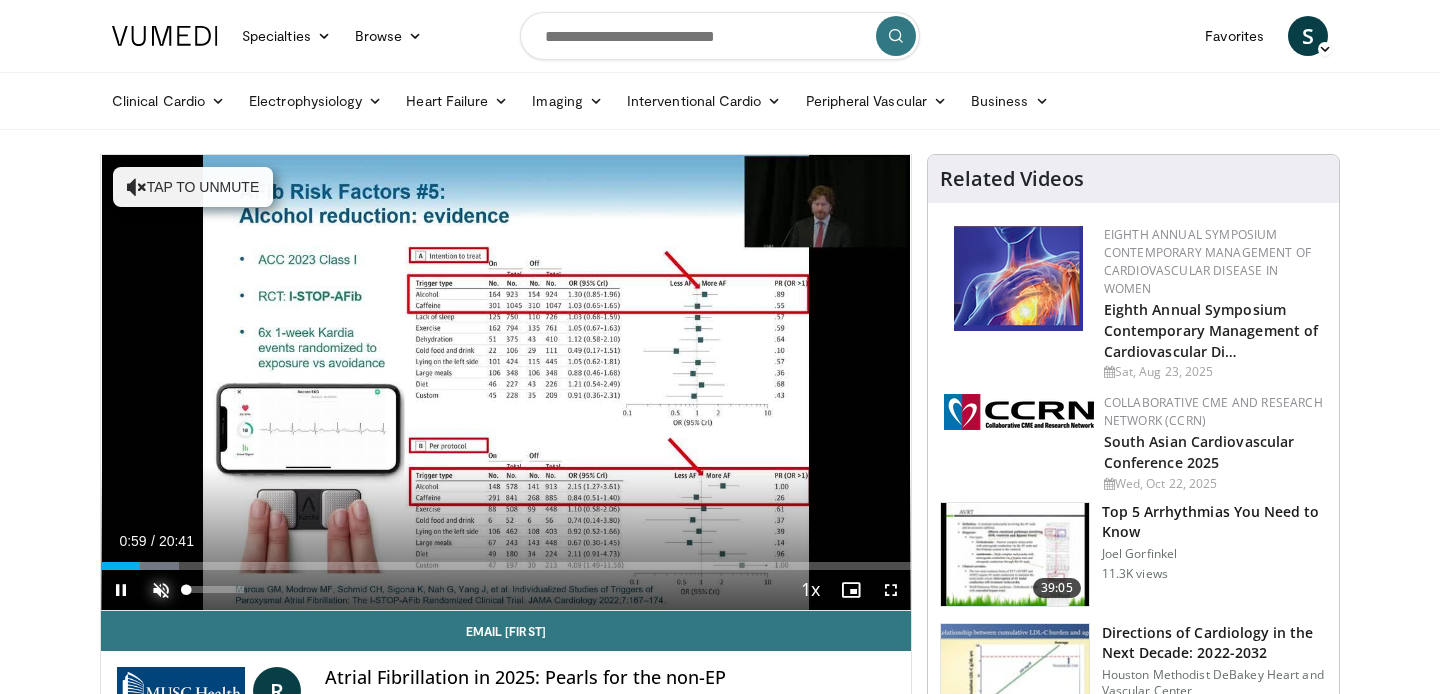 click at bounding box center (161, 590) 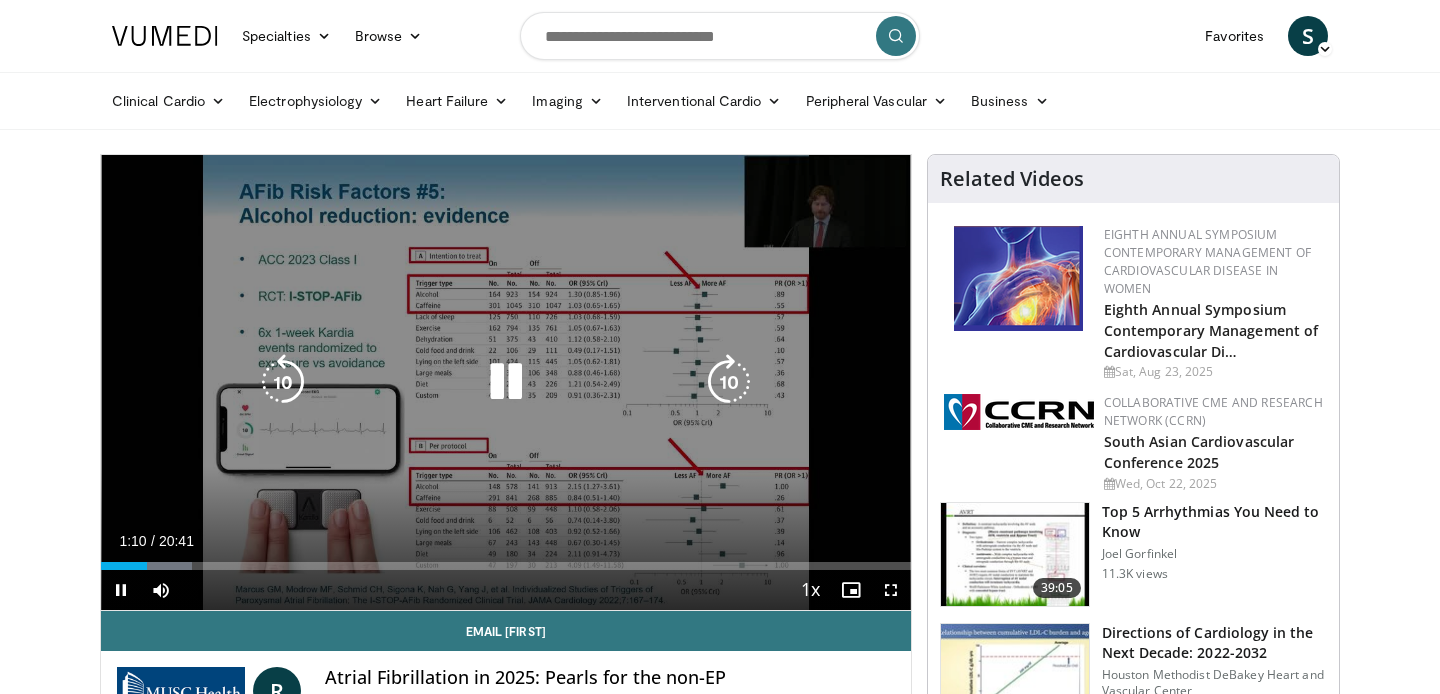 click at bounding box center (729, 382) 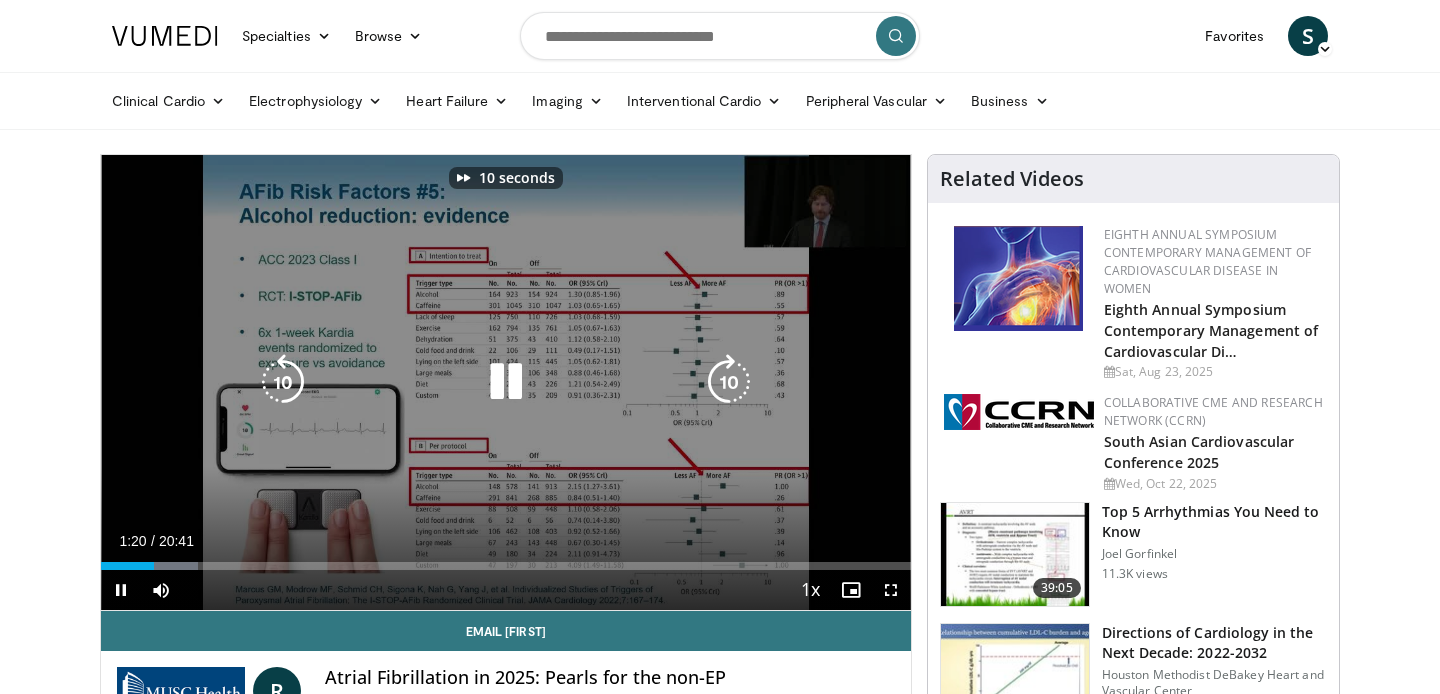 click at bounding box center (729, 382) 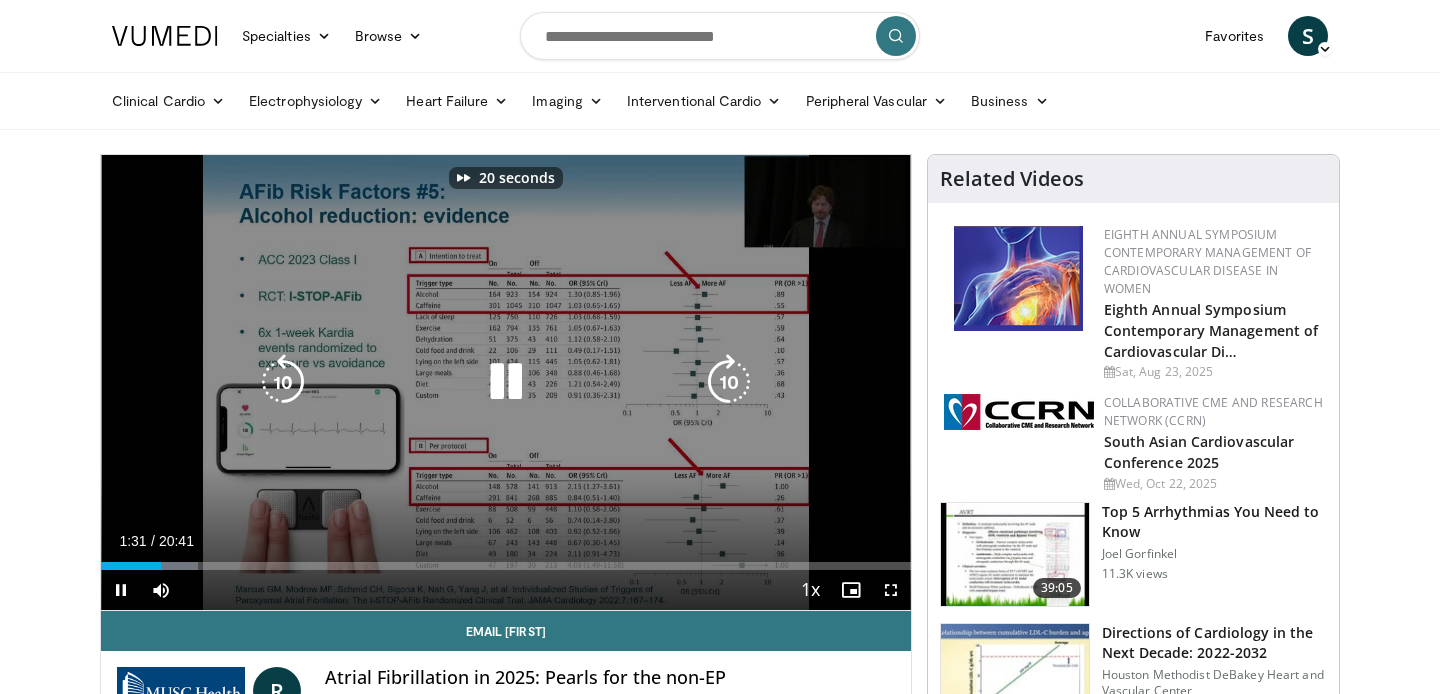 click at bounding box center (729, 382) 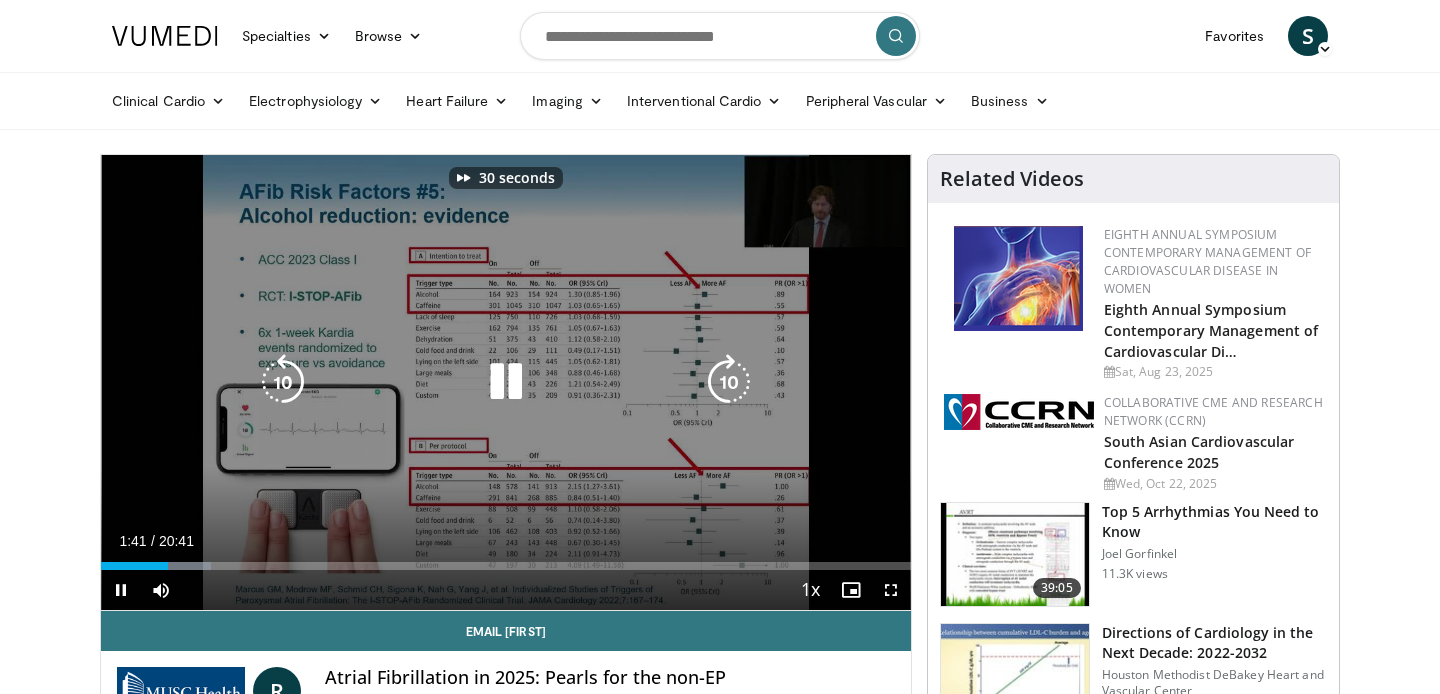 click at bounding box center [729, 382] 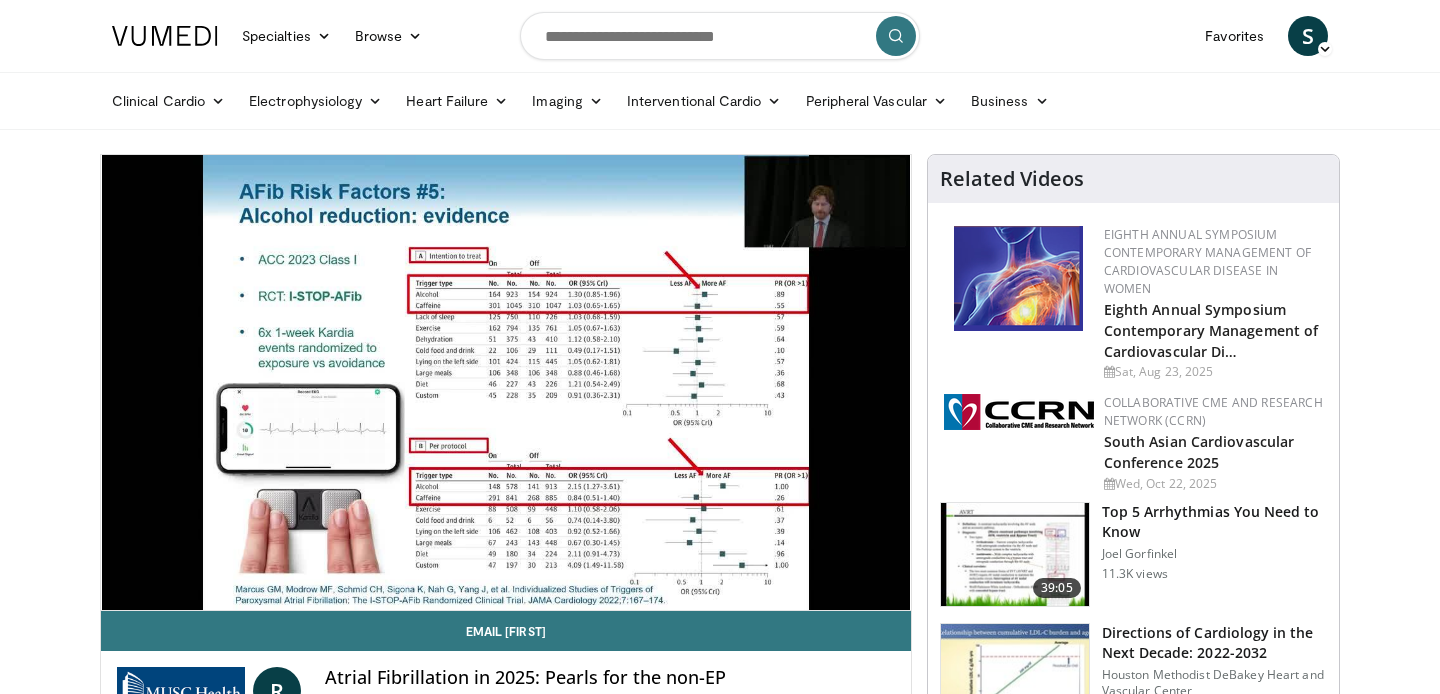 click on "40 seconds
Tap to unmute" at bounding box center (506, 382) 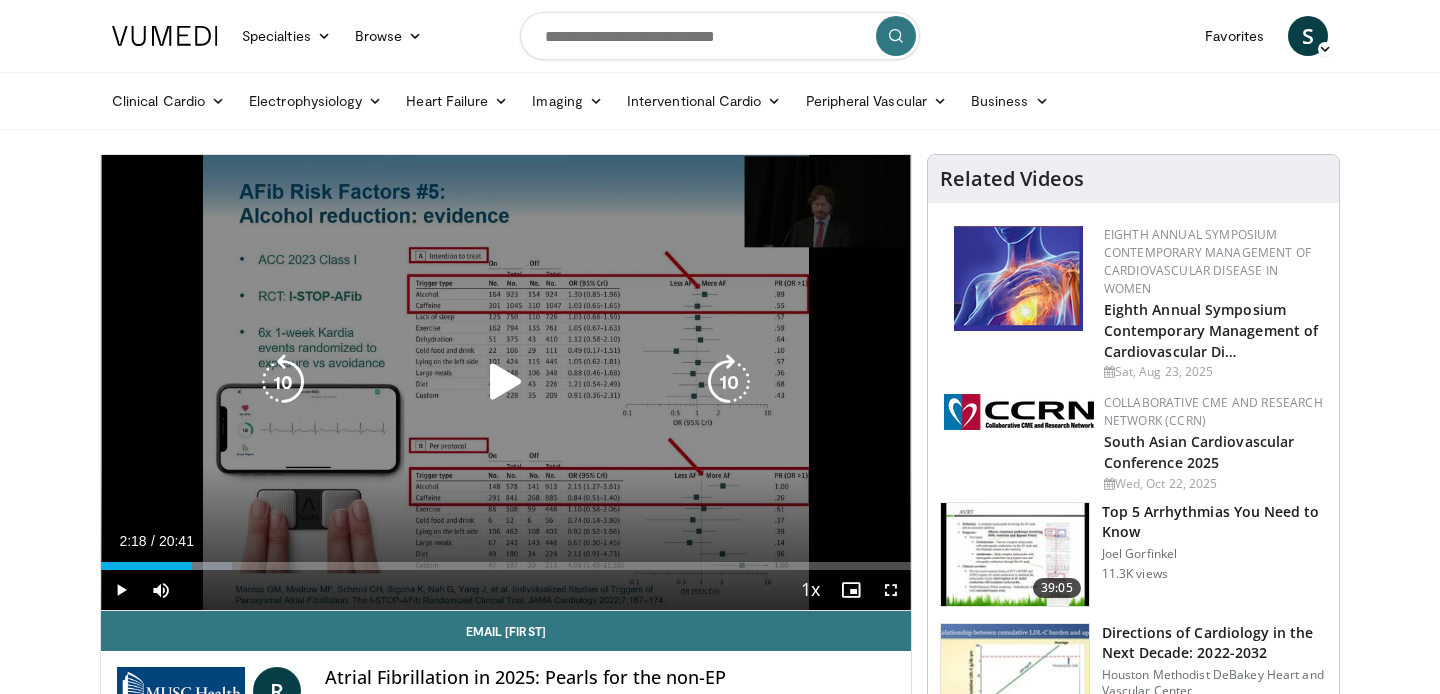 click at bounding box center (506, 382) 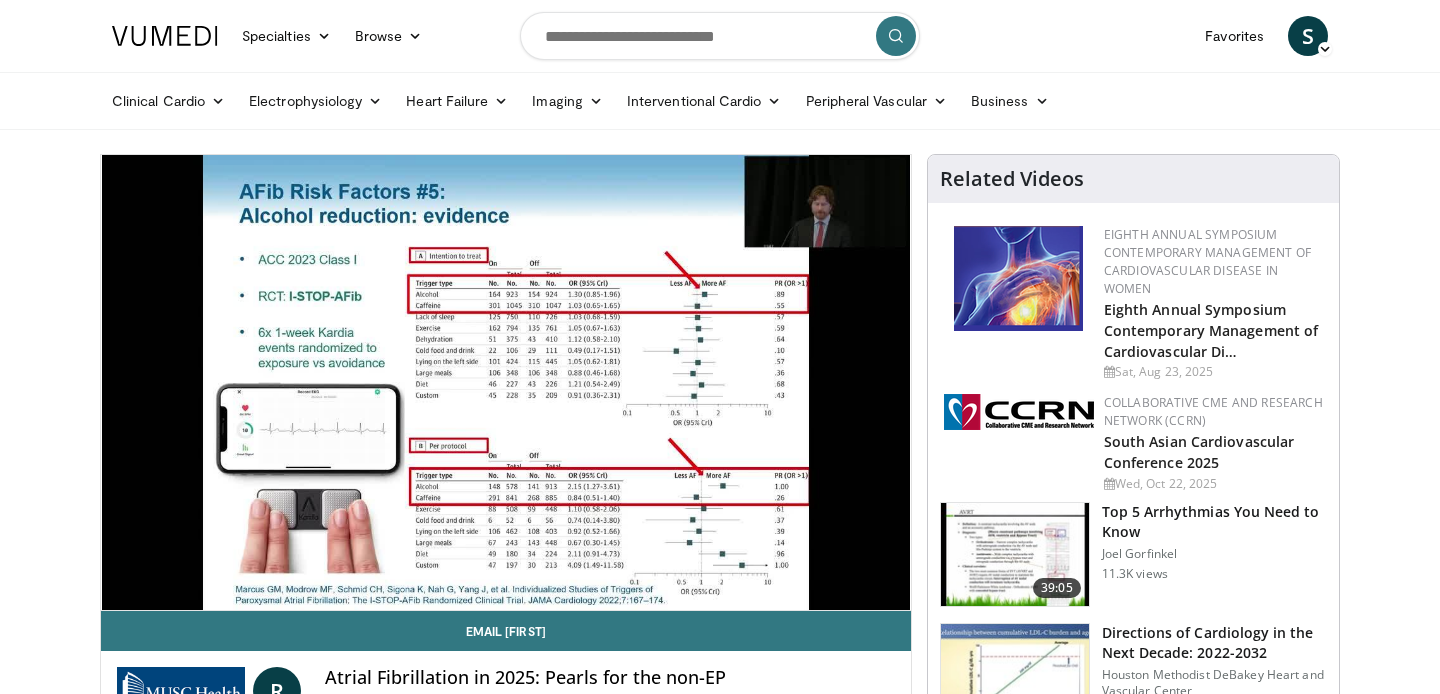 type 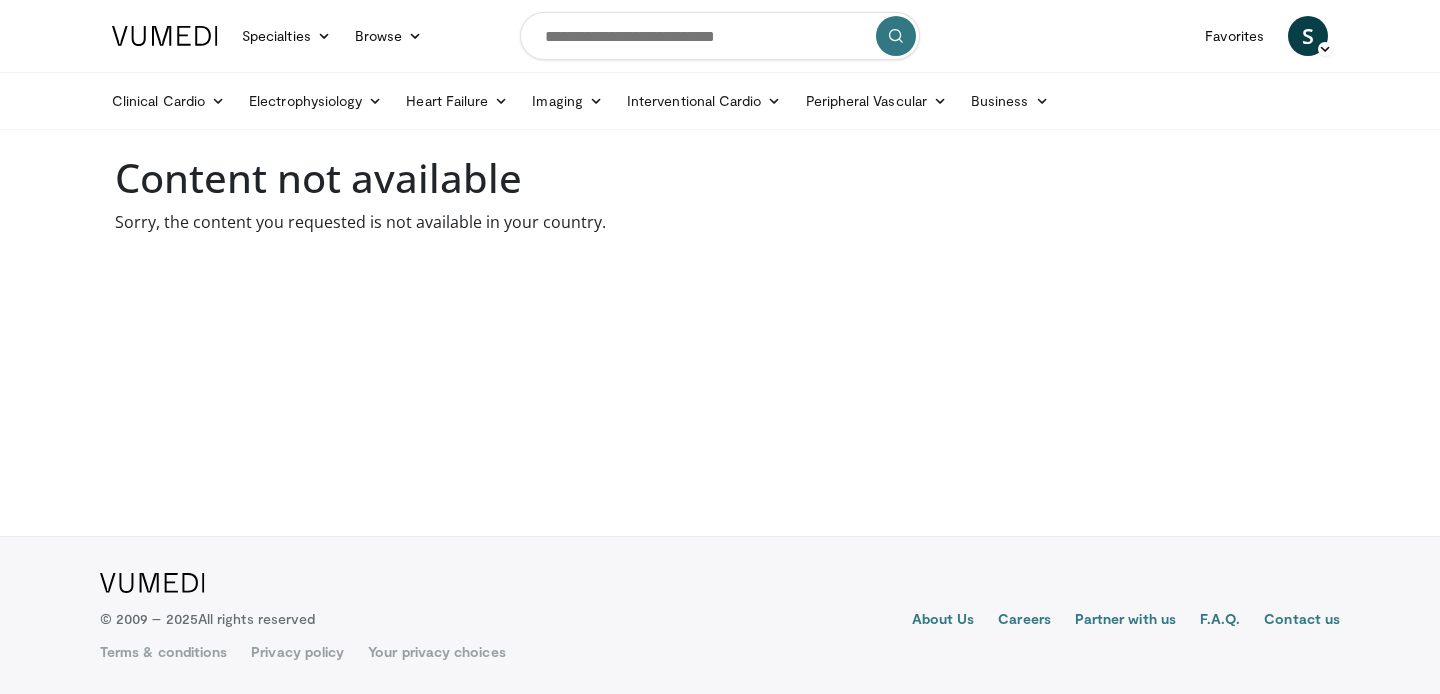 scroll, scrollTop: 0, scrollLeft: 0, axis: both 